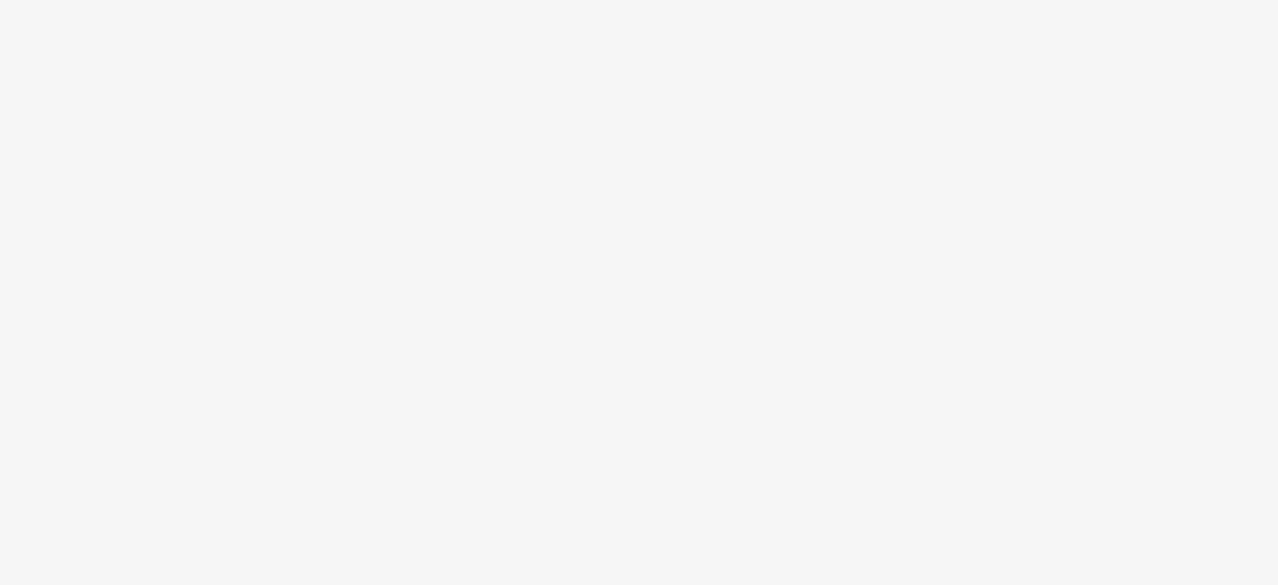 scroll, scrollTop: 0, scrollLeft: 0, axis: both 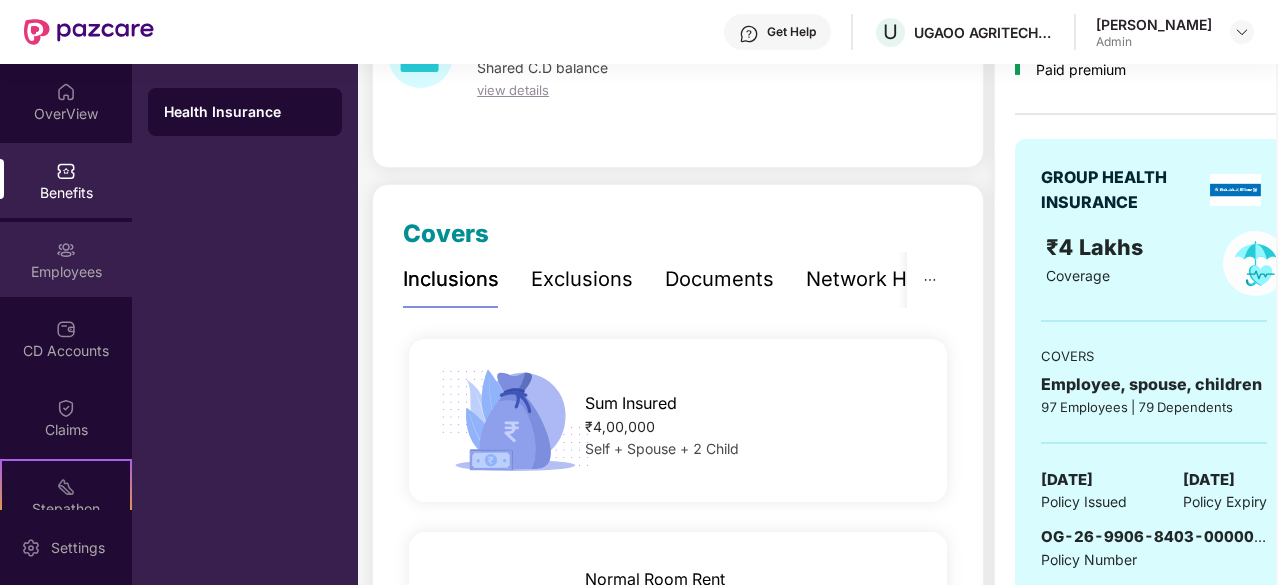 click on "Employees" at bounding box center [66, 259] 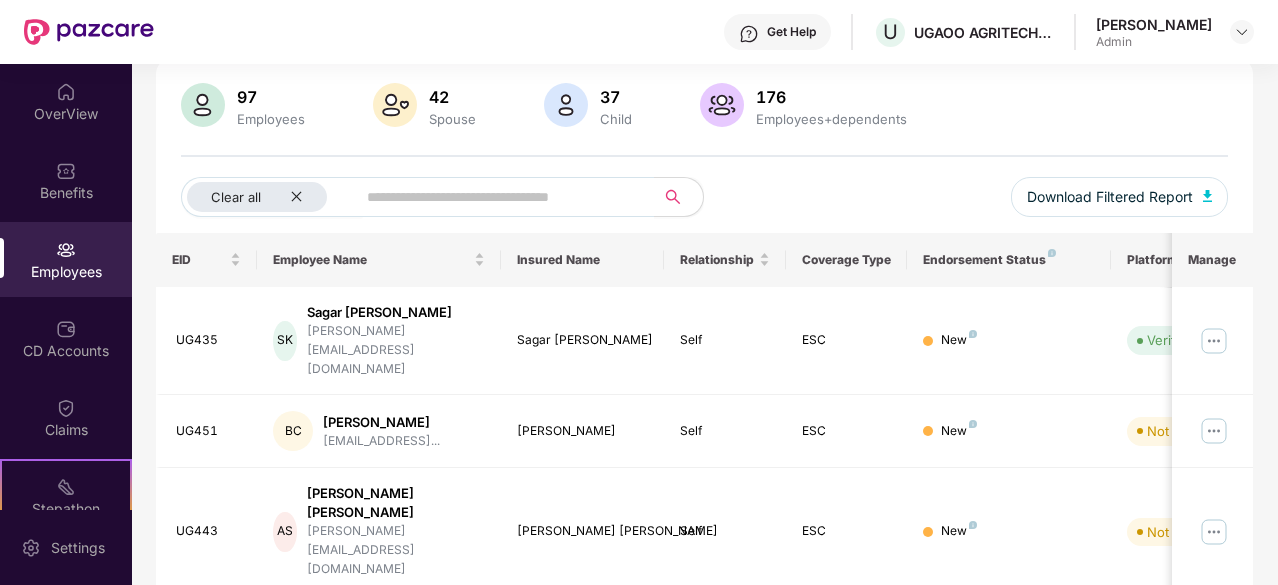 scroll, scrollTop: 0, scrollLeft: 0, axis: both 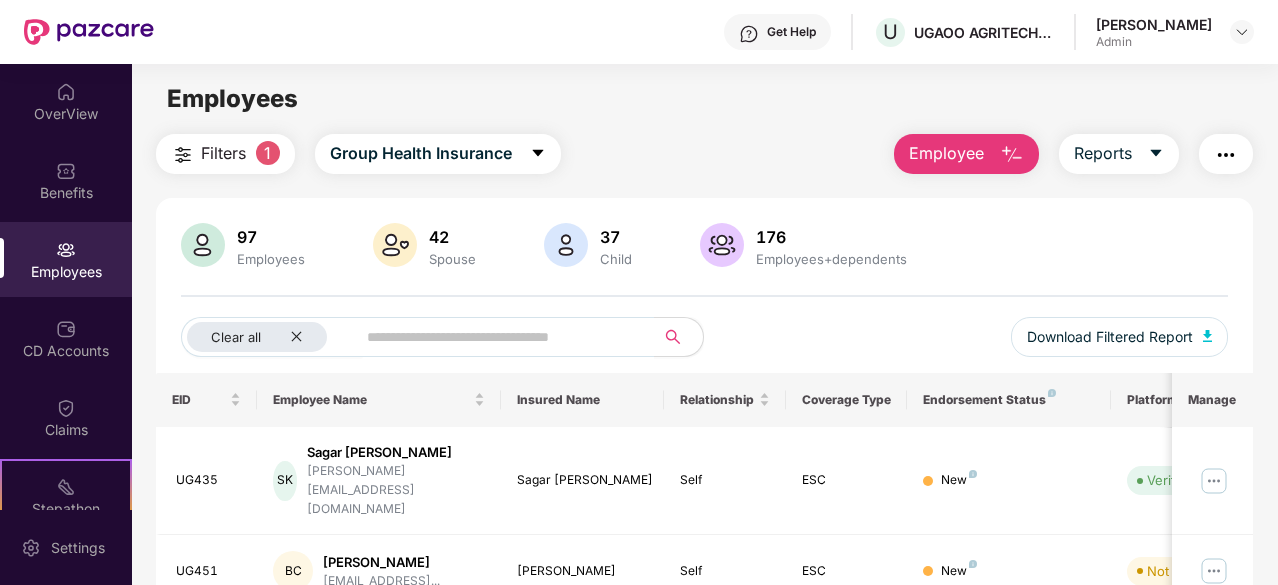click on "Employee" at bounding box center [966, 154] 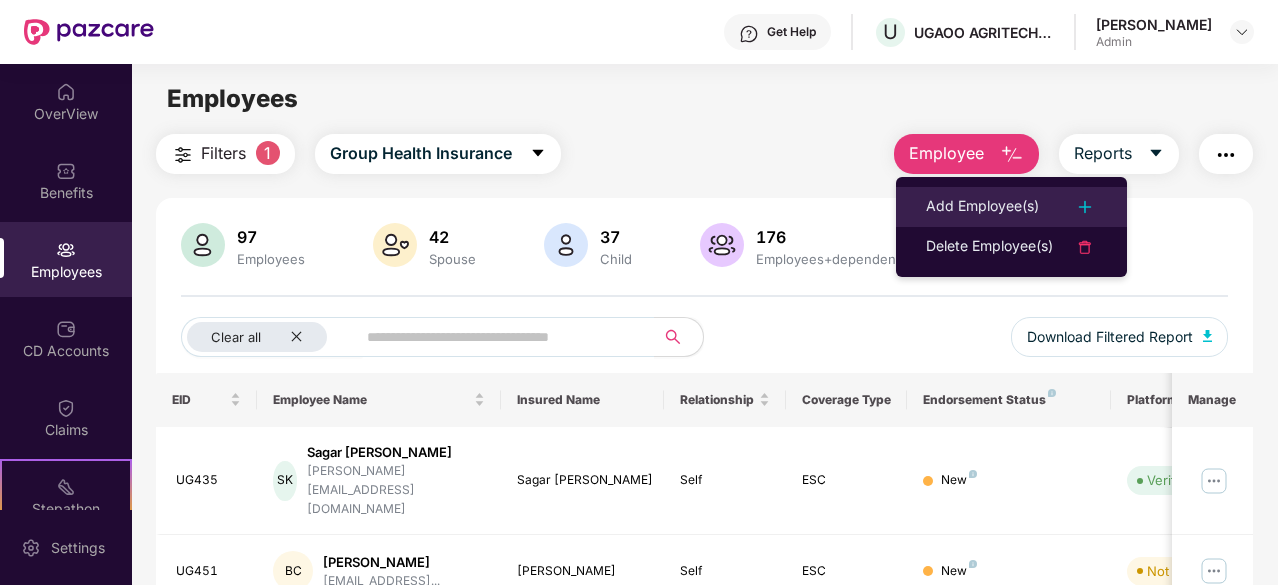 click on "Add Employee(s)" at bounding box center (982, 207) 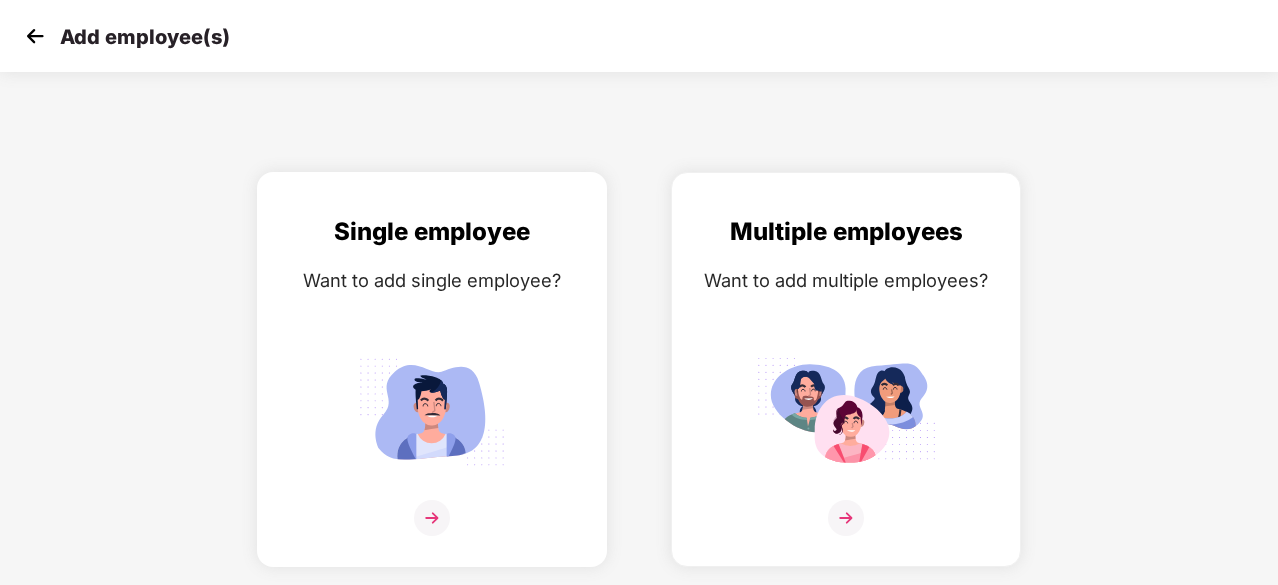 click on "Single employee Want to add single employee?" at bounding box center [432, 387] 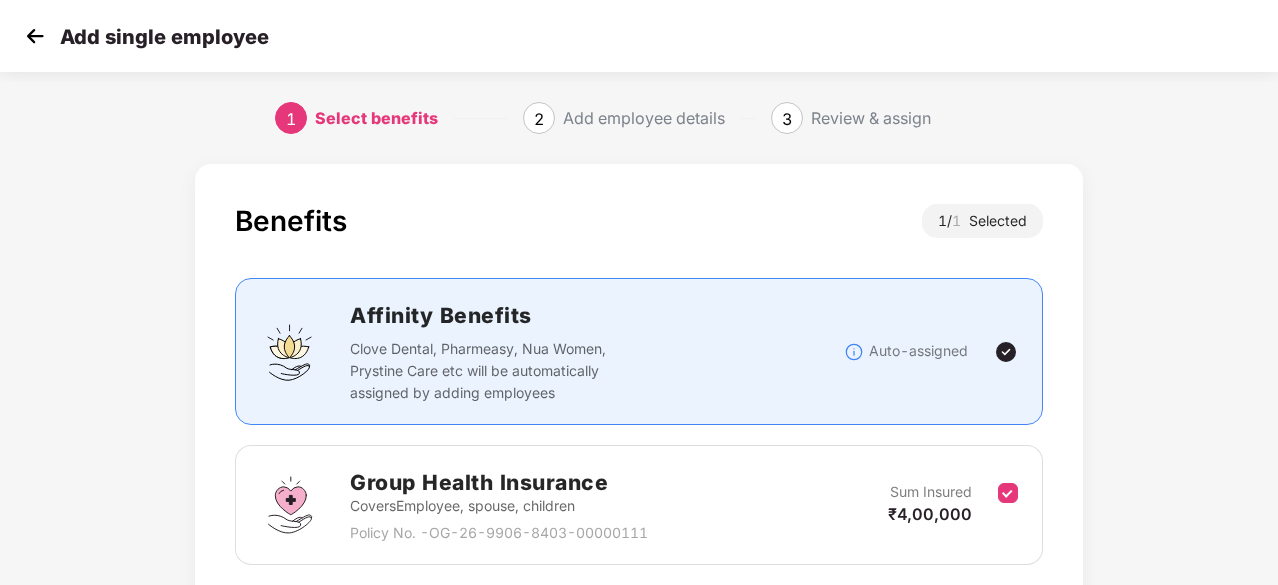 scroll, scrollTop: 152, scrollLeft: 0, axis: vertical 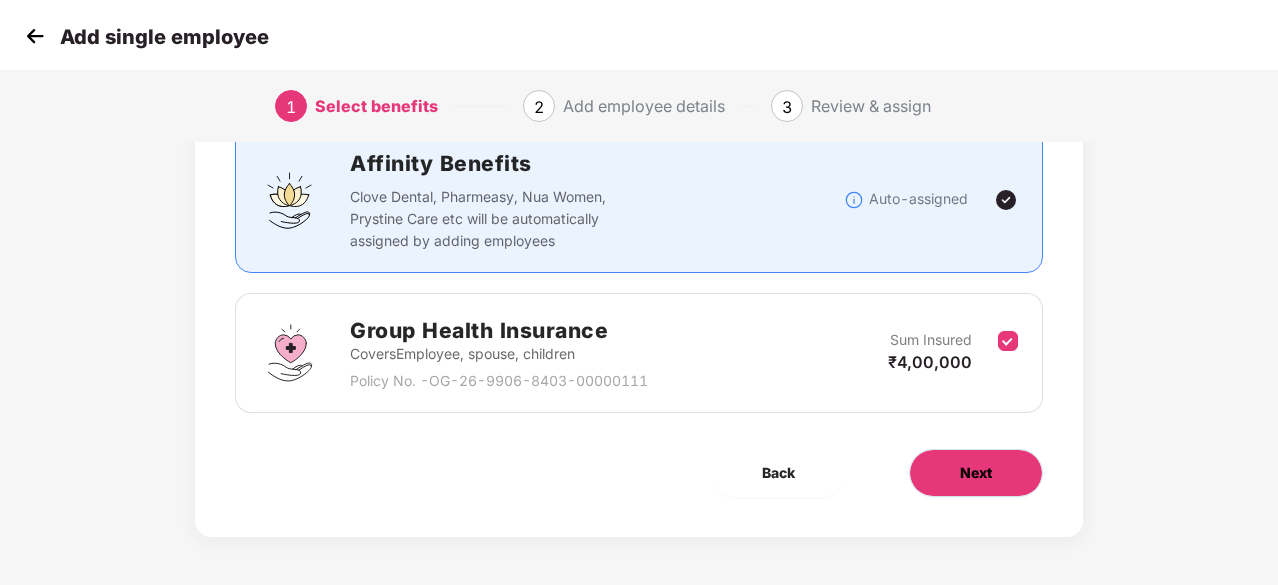 click on "Next" at bounding box center (976, 473) 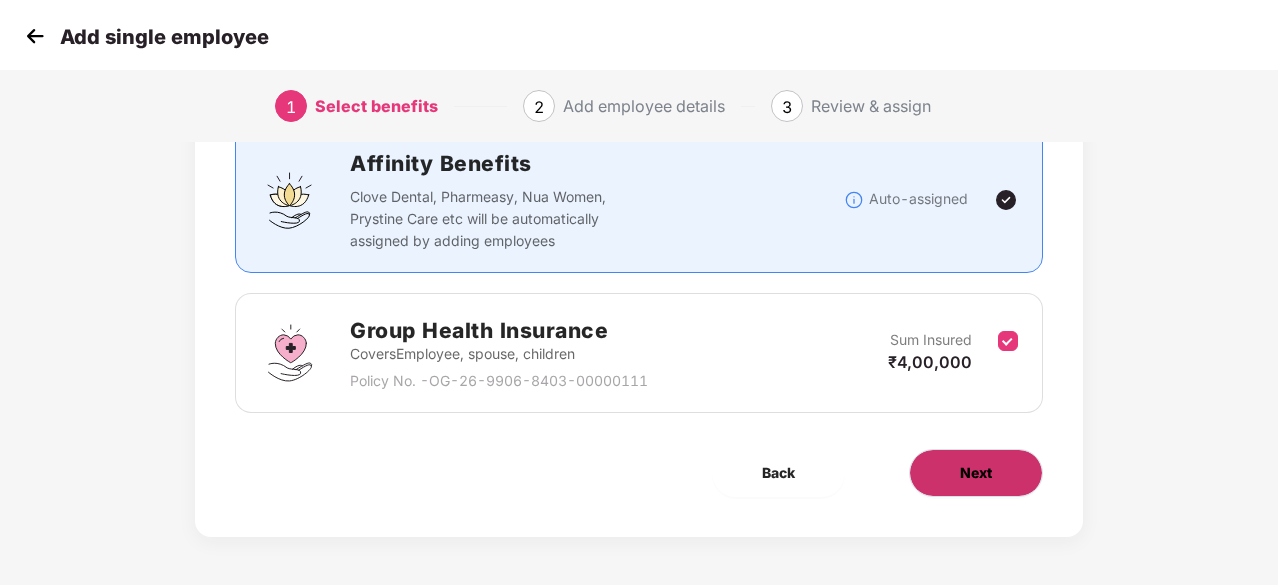 scroll, scrollTop: 0, scrollLeft: 0, axis: both 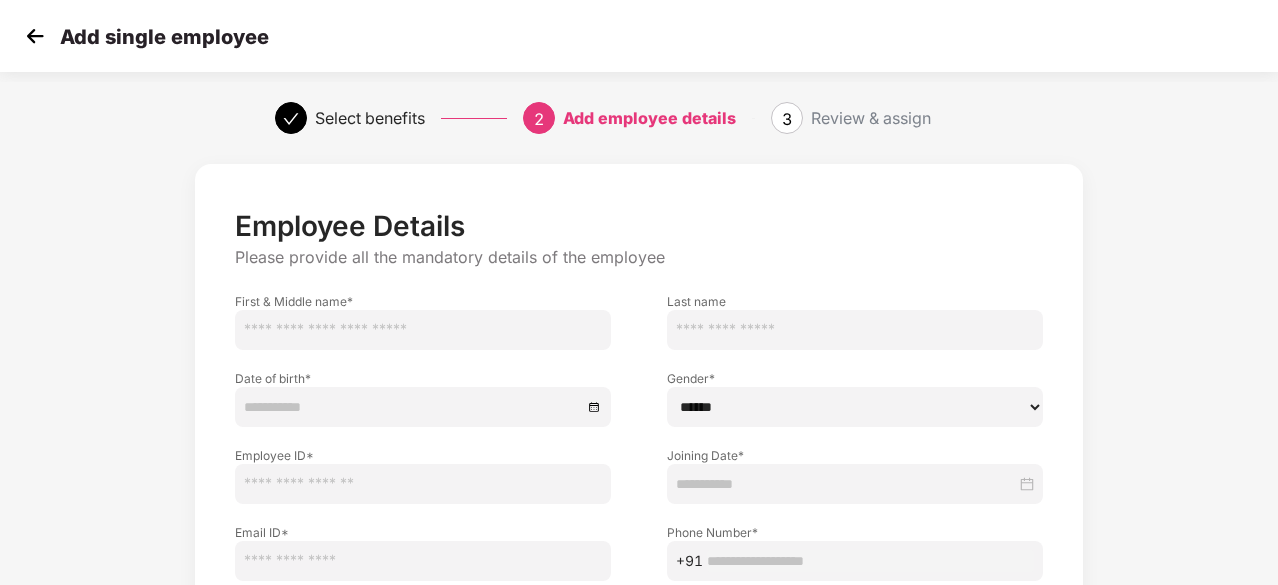 click at bounding box center [423, 330] 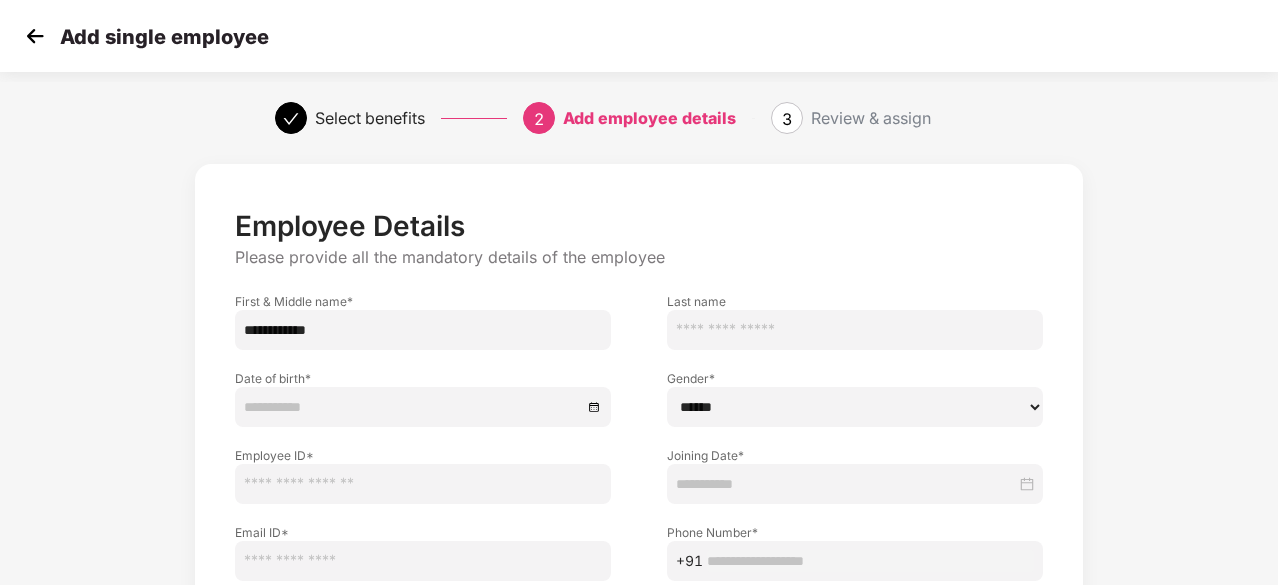 type on "**********" 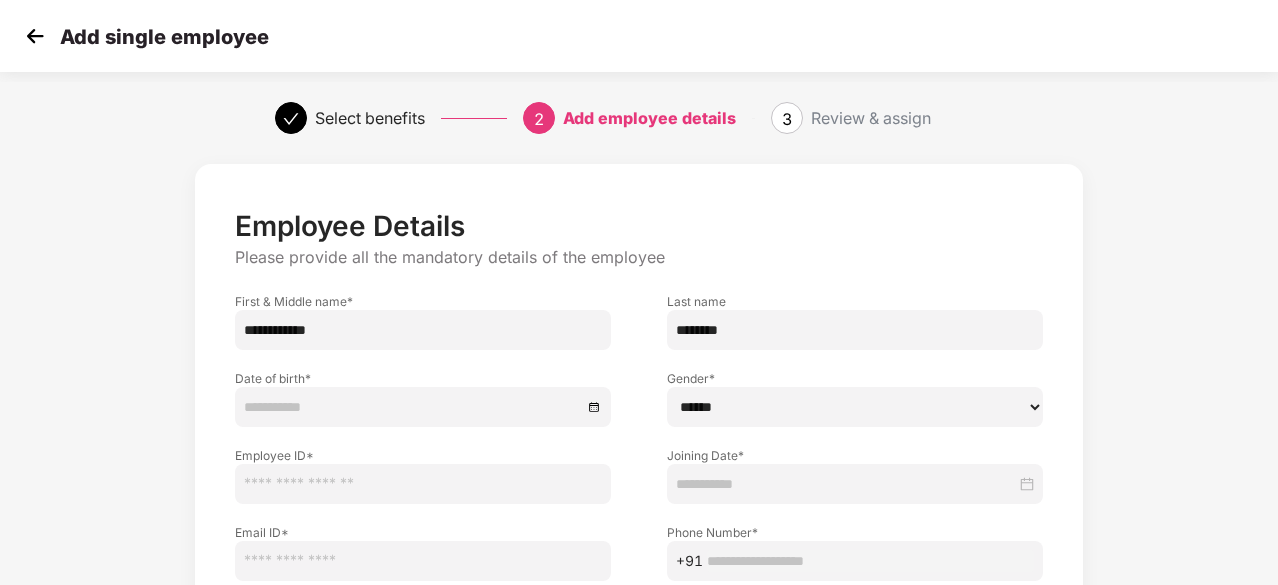 type on "********" 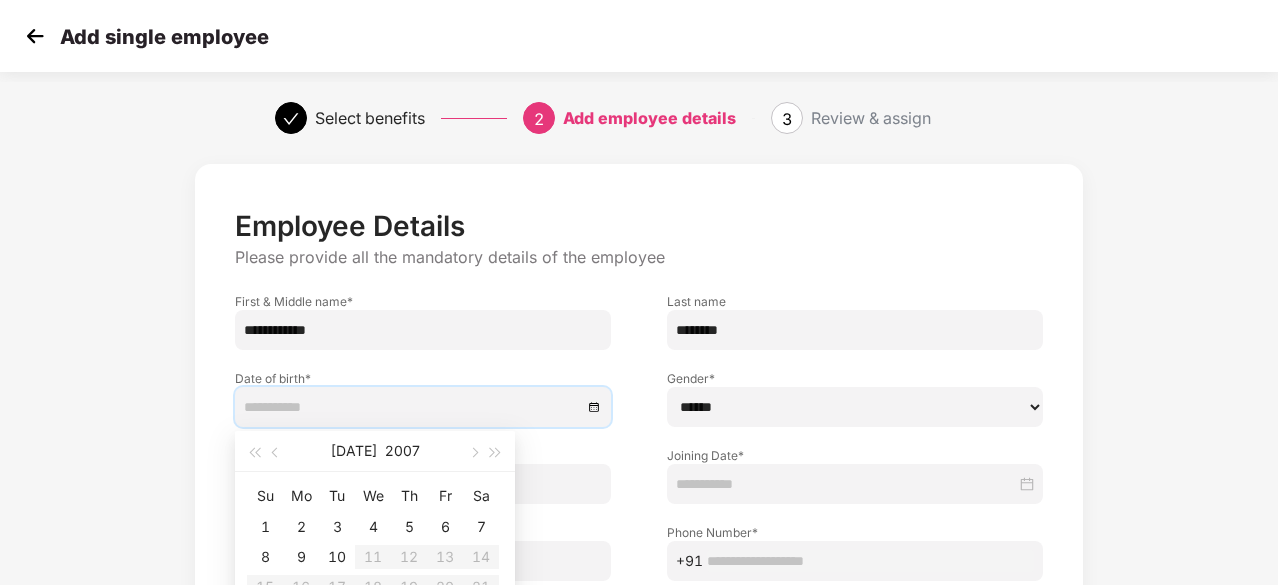 click at bounding box center [413, 407] 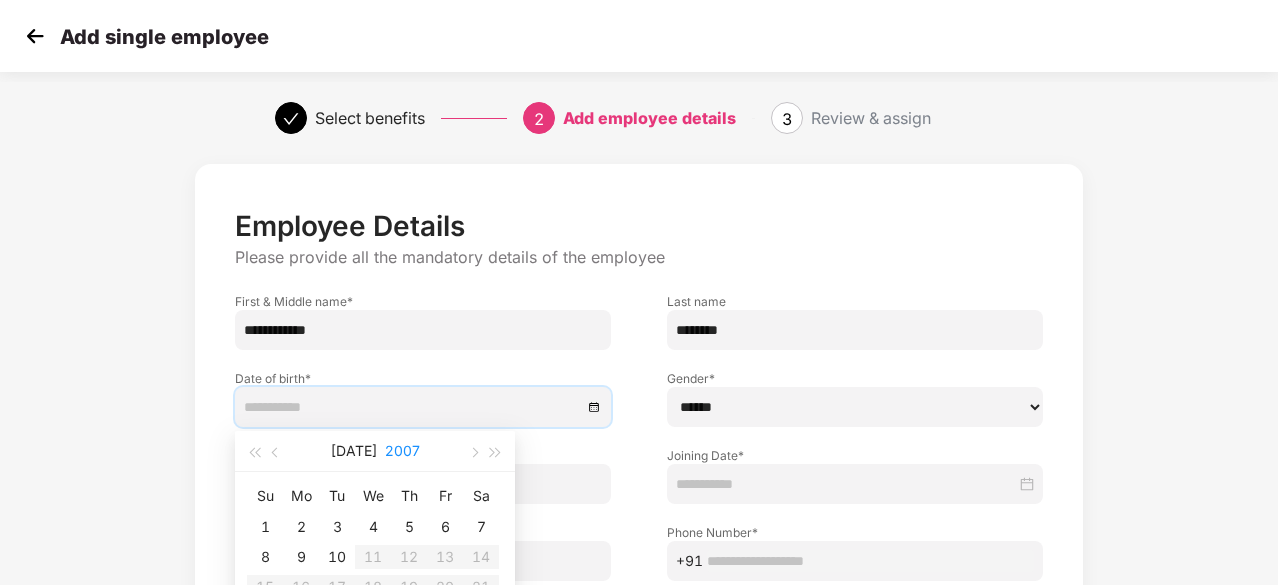 click on "2007" at bounding box center (402, 451) 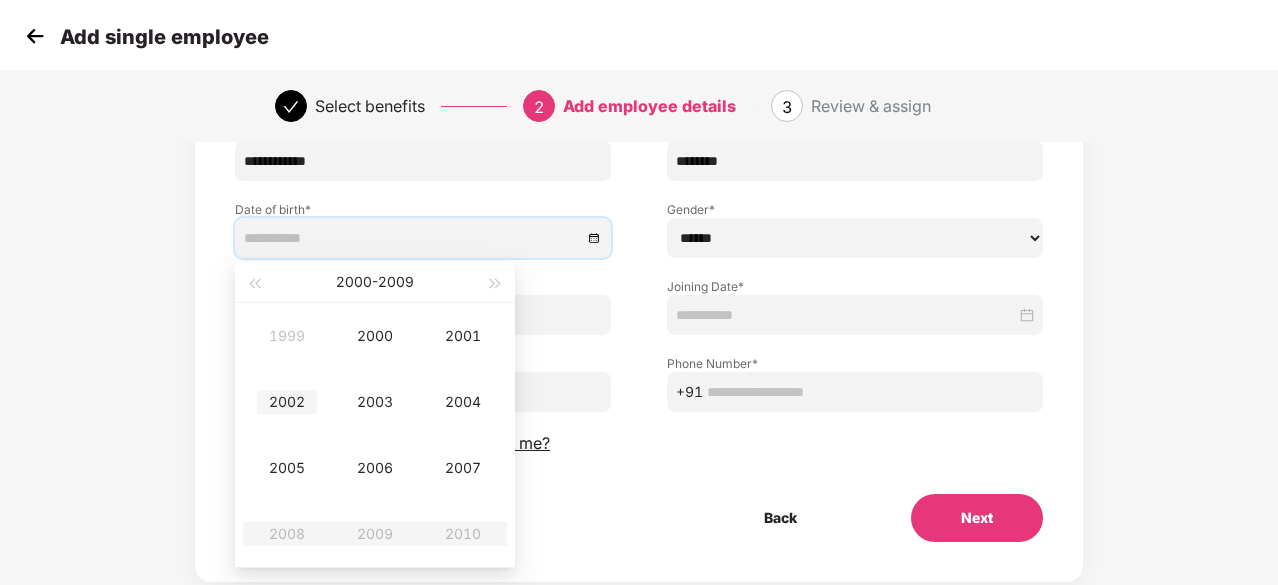 scroll, scrollTop: 172, scrollLeft: 0, axis: vertical 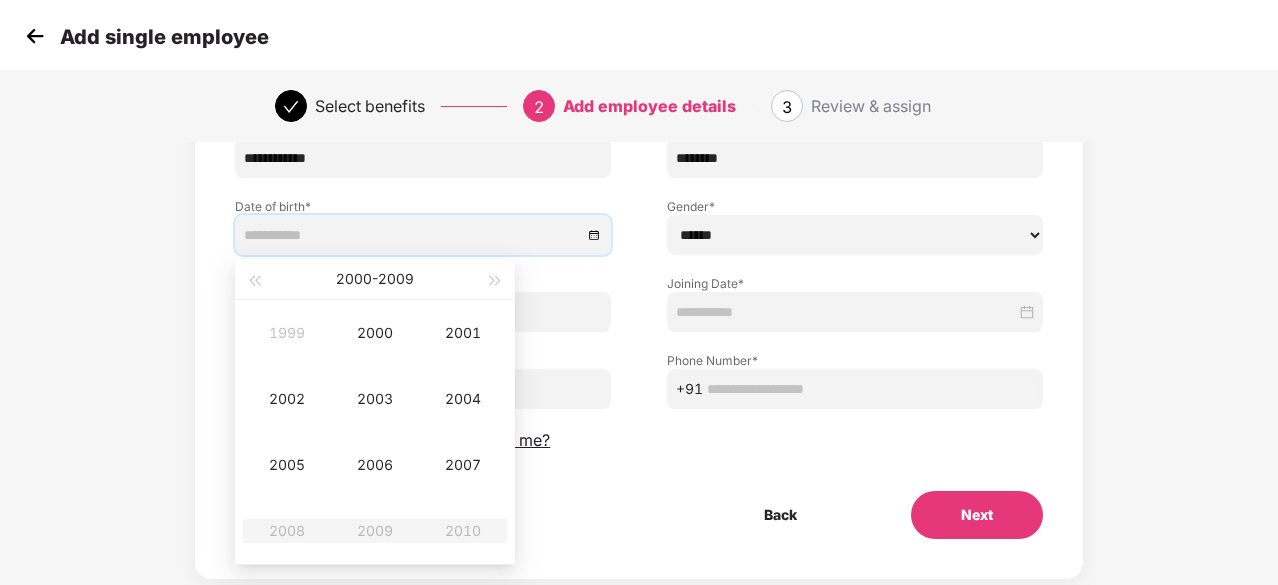 type on "**********" 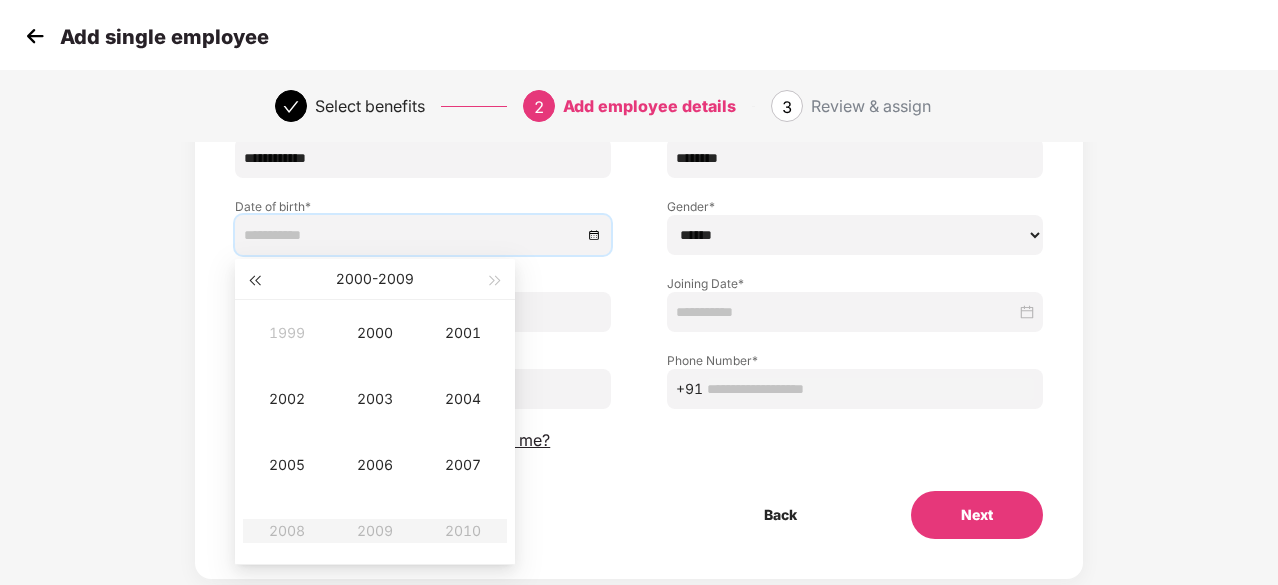 click at bounding box center [254, 279] 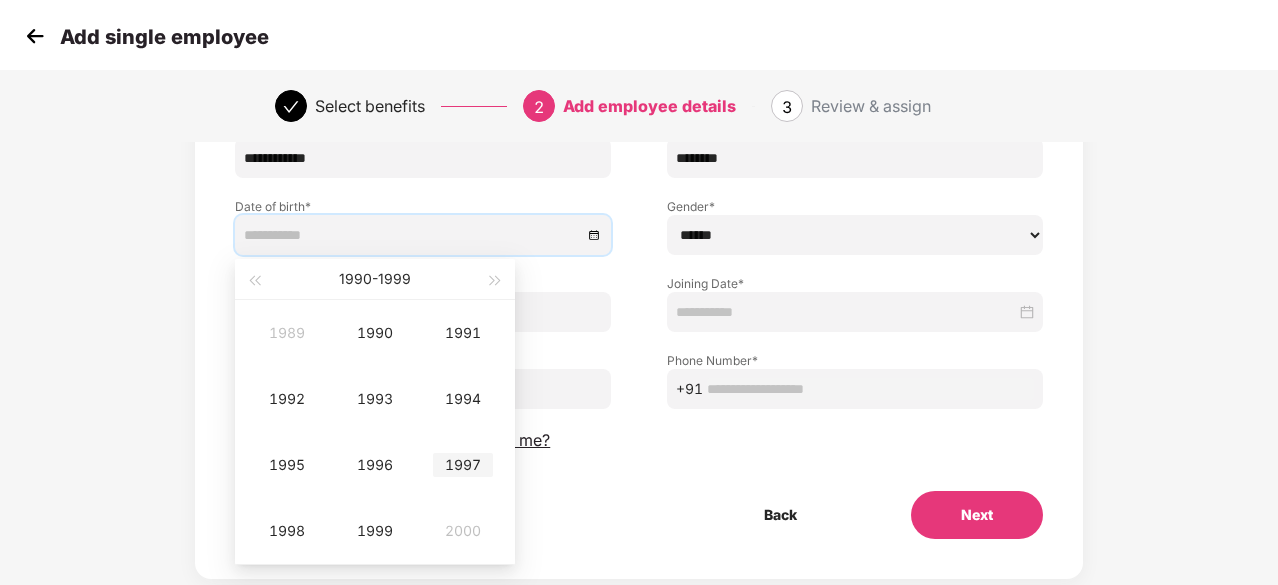 type on "**********" 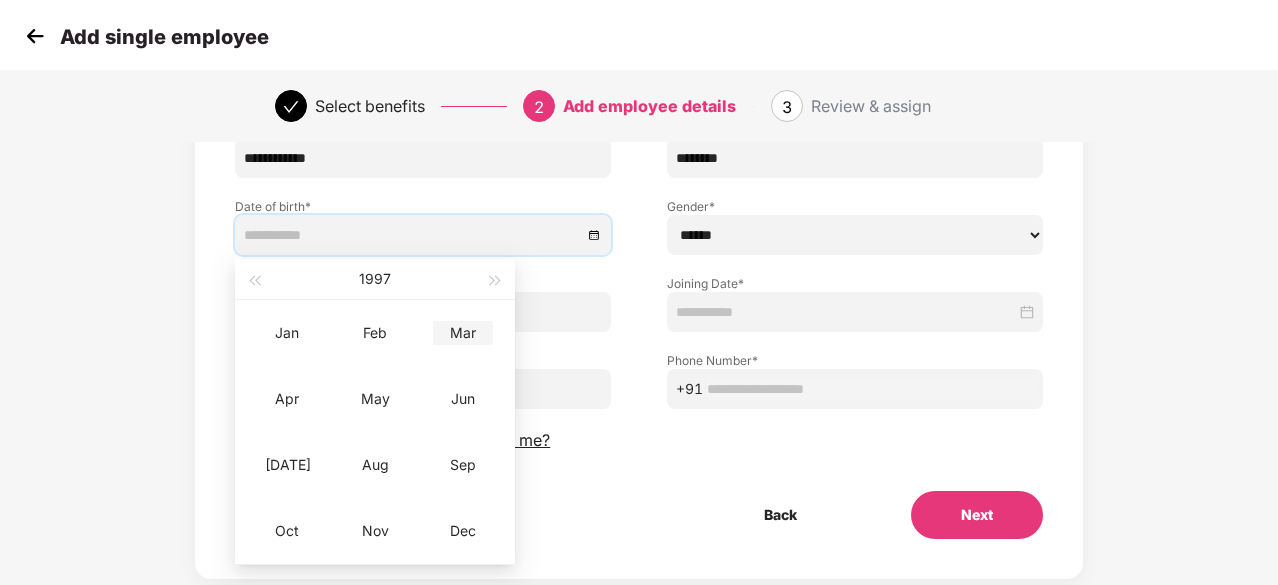 type on "**********" 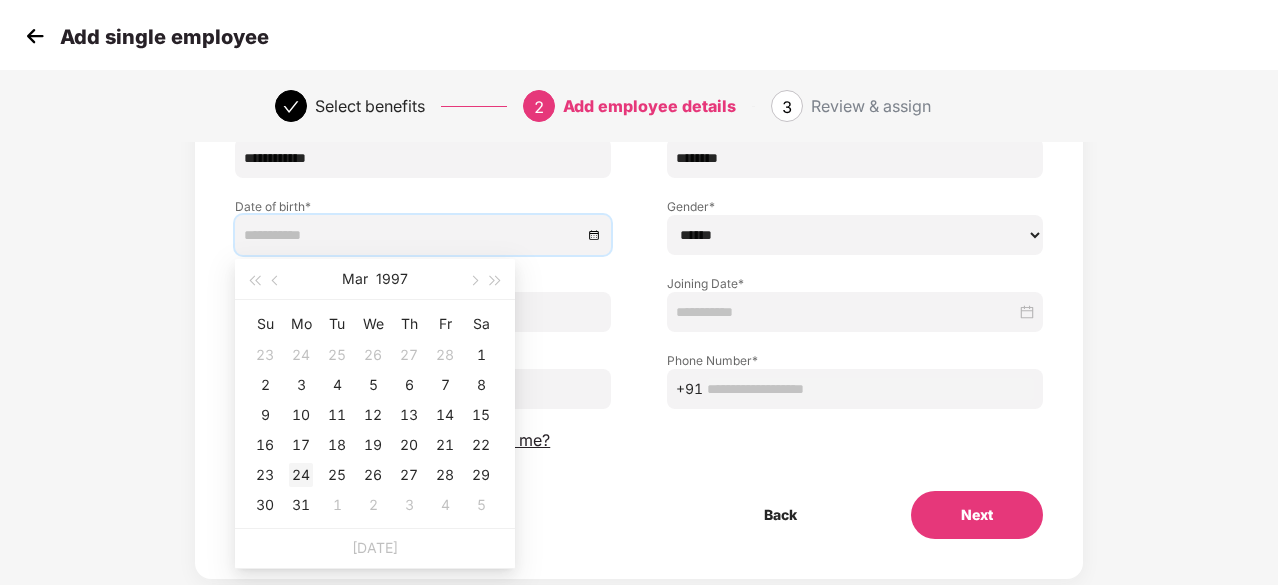 type on "**********" 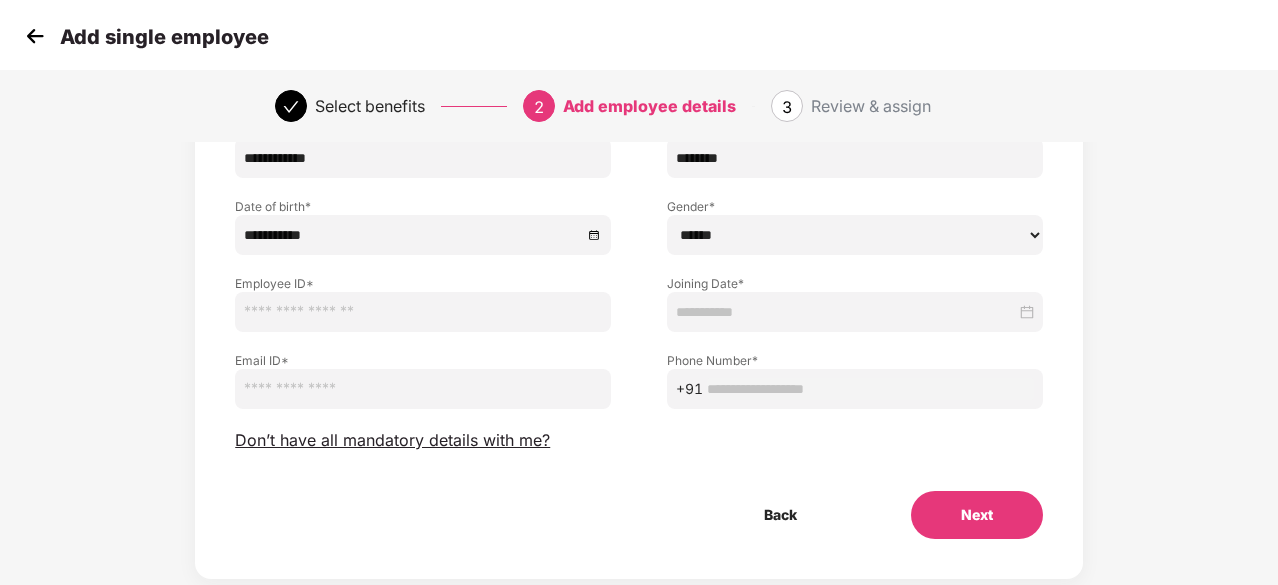 click on "****** **** ******" at bounding box center (855, 235) 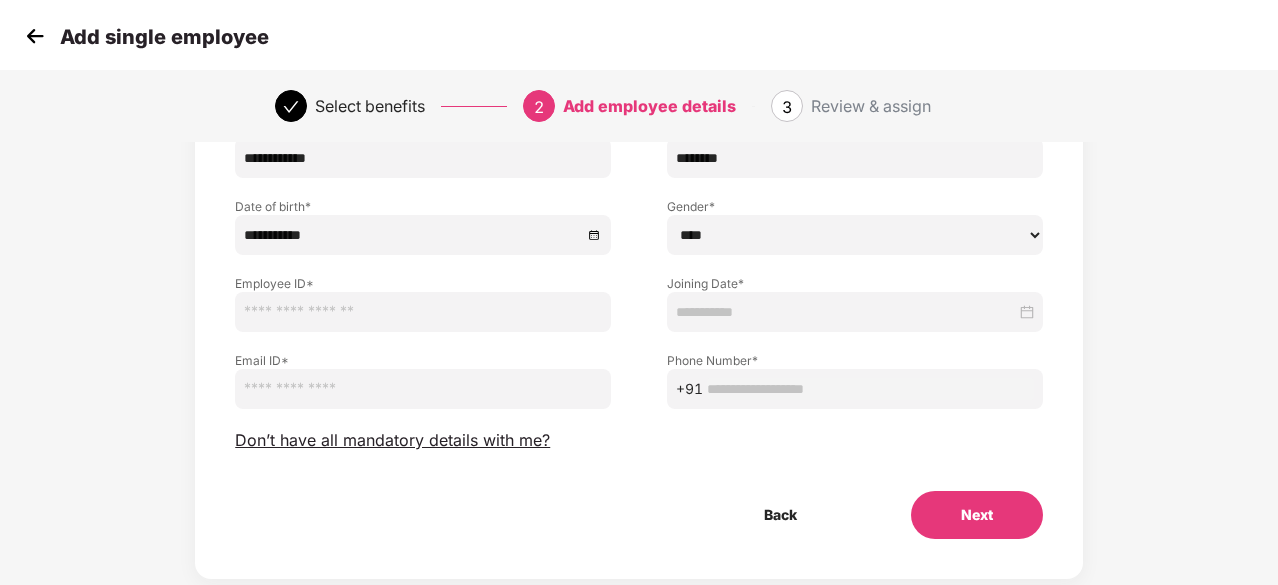 click on "****** **** ******" at bounding box center [855, 235] 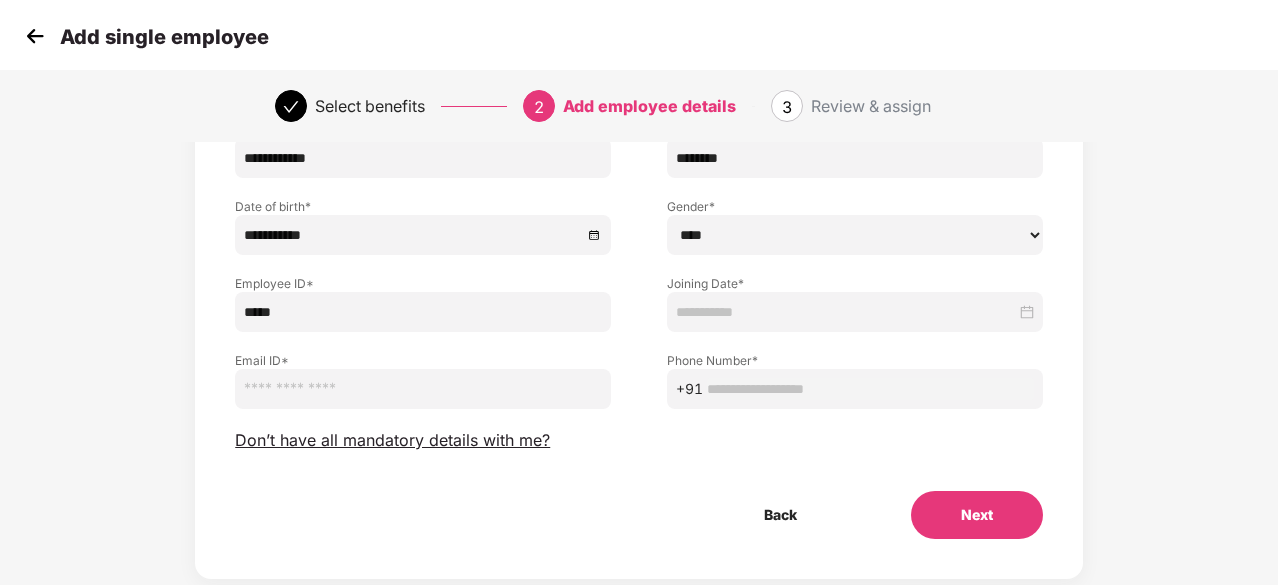 type on "*****" 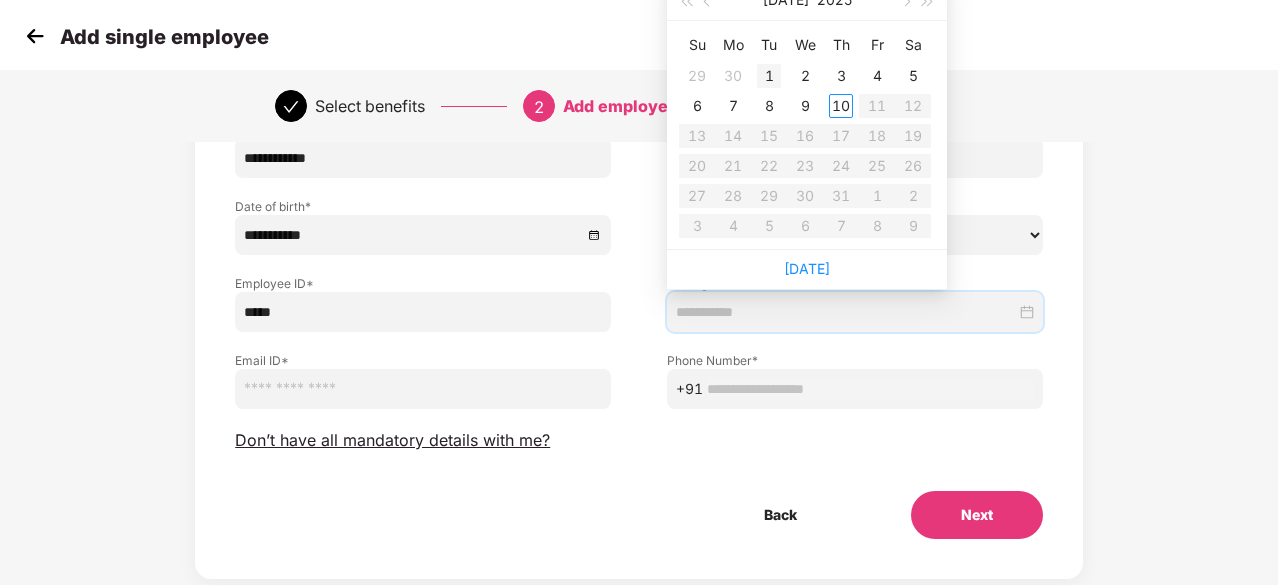 type on "**********" 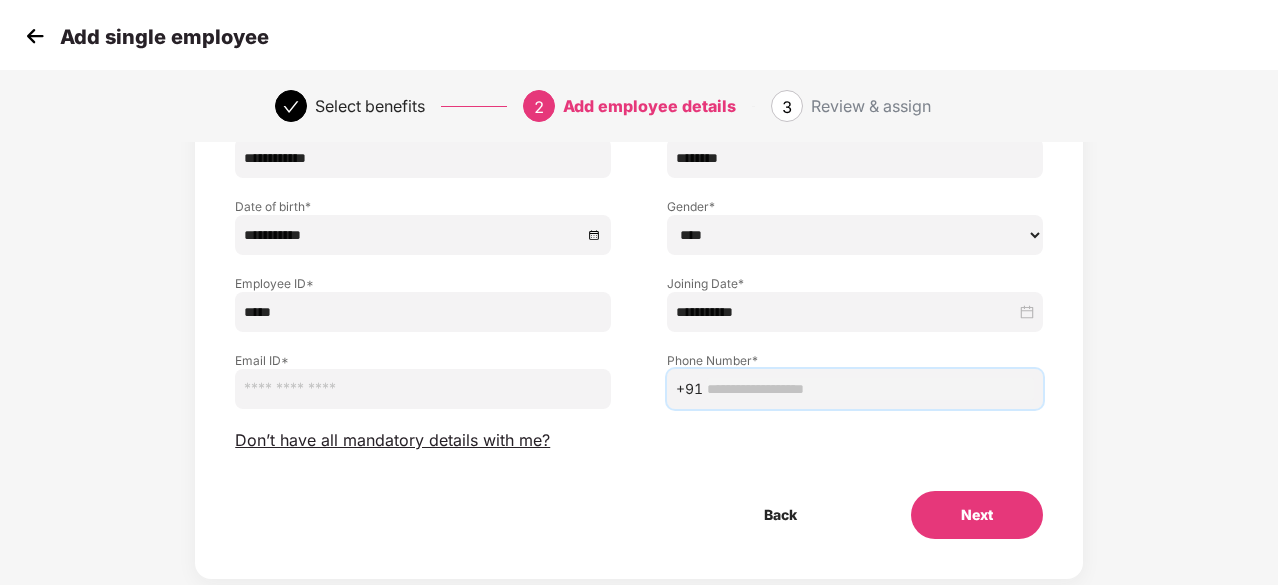 drag, startPoint x: 804, startPoint y: 371, endPoint x: 806, endPoint y: 390, distance: 19.104973 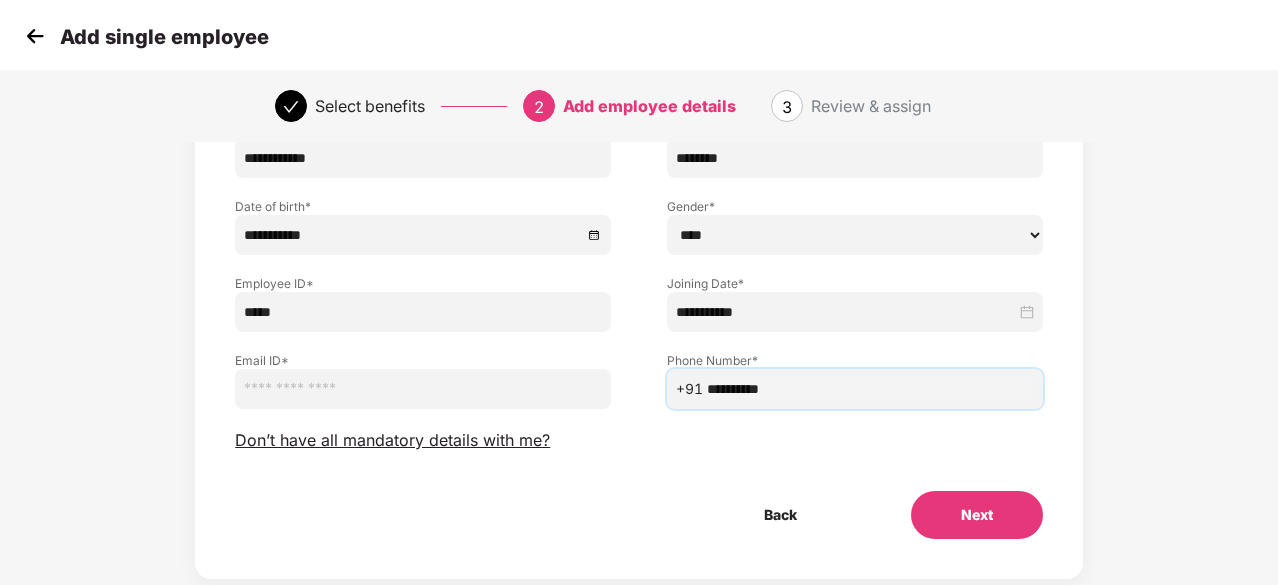 type on "**********" 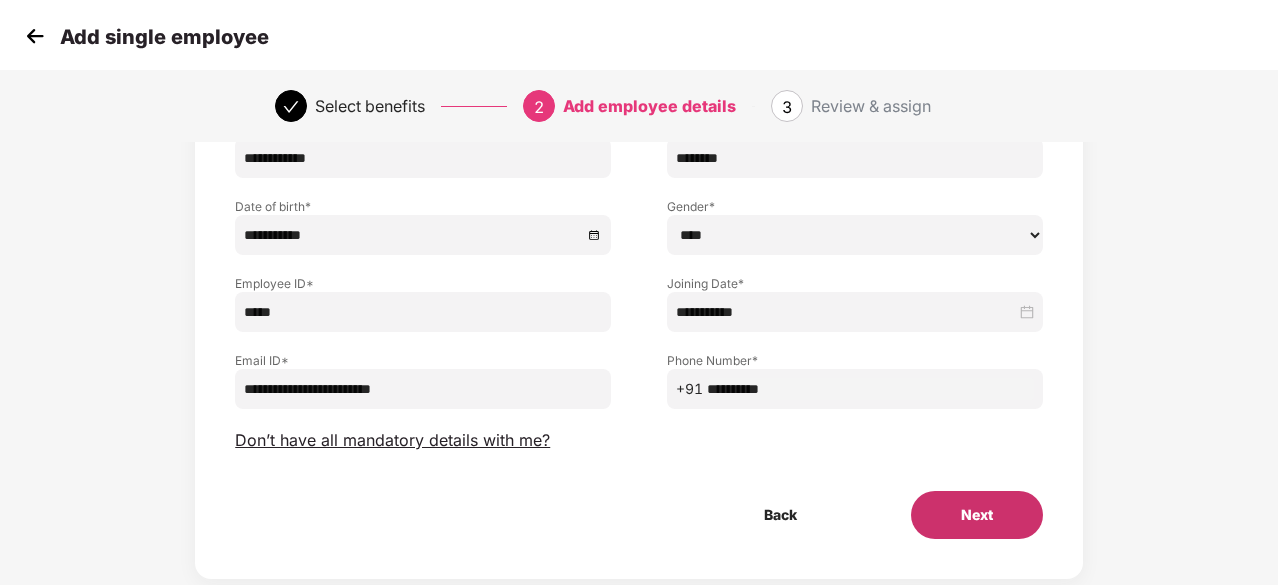 type on "**********" 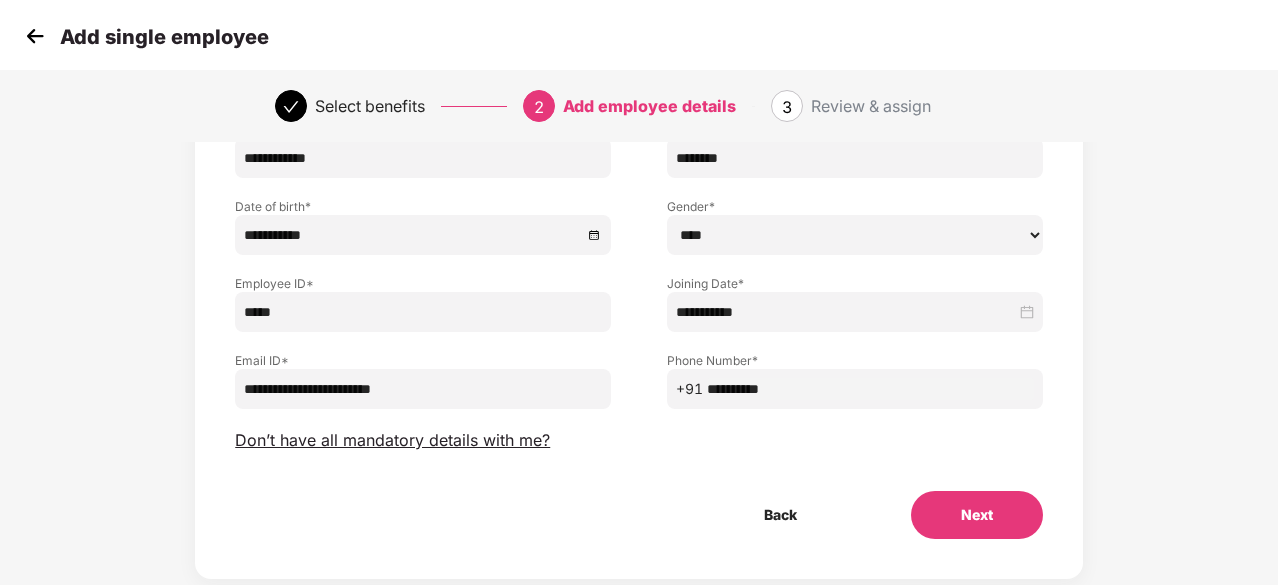 click on "Next" at bounding box center (977, 515) 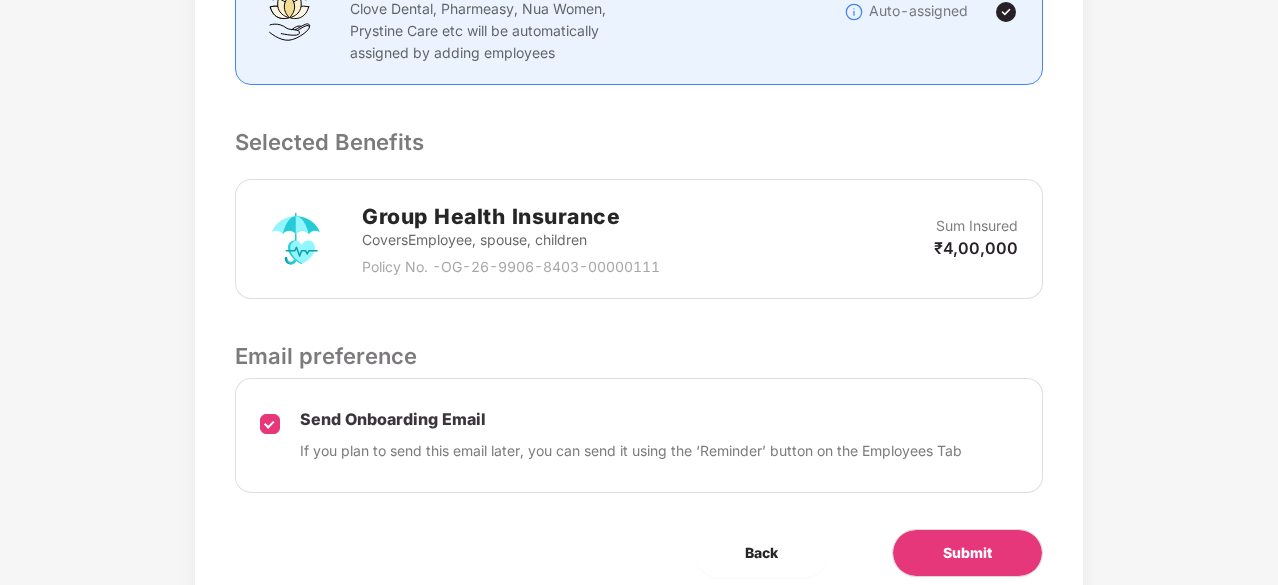 scroll, scrollTop: 658, scrollLeft: 0, axis: vertical 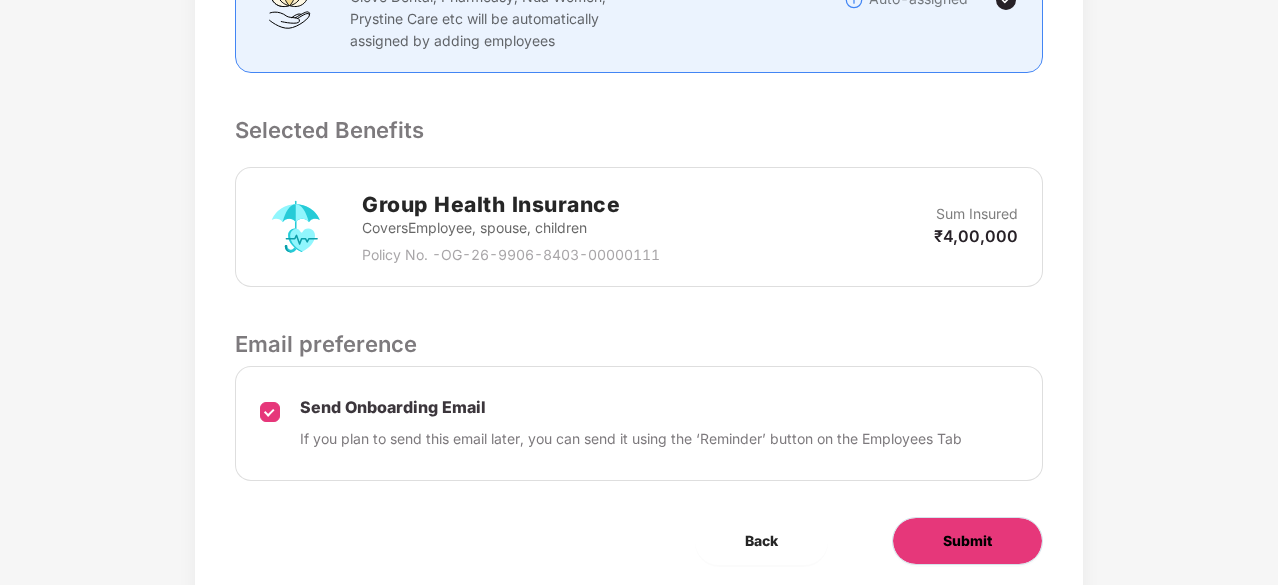 click on "Submit" at bounding box center [967, 541] 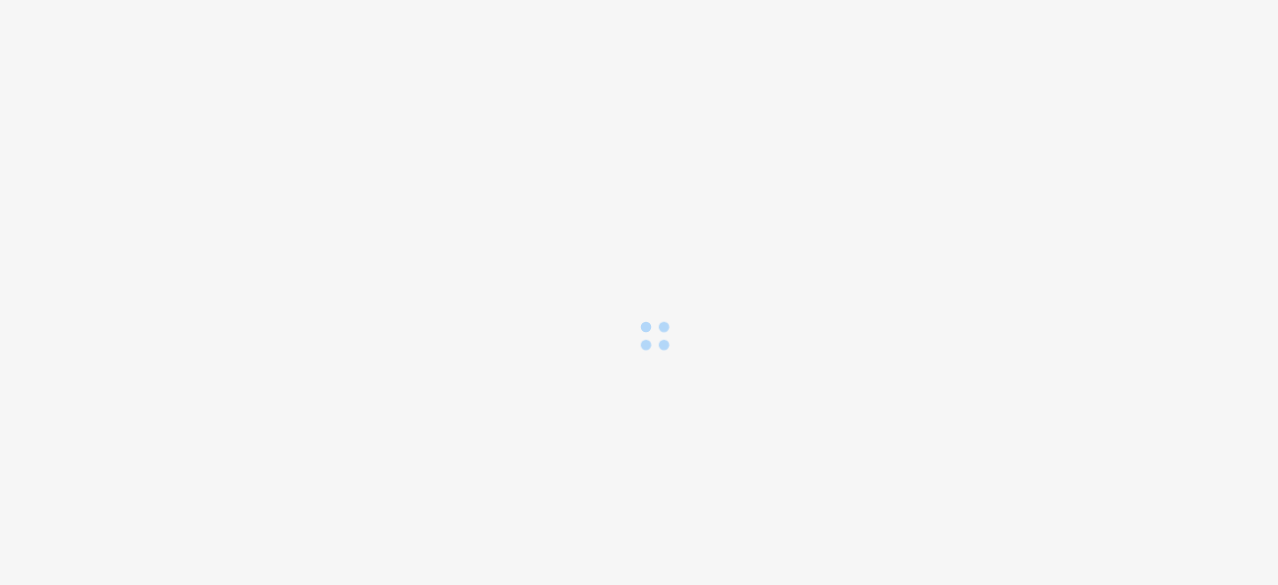 scroll, scrollTop: 0, scrollLeft: 0, axis: both 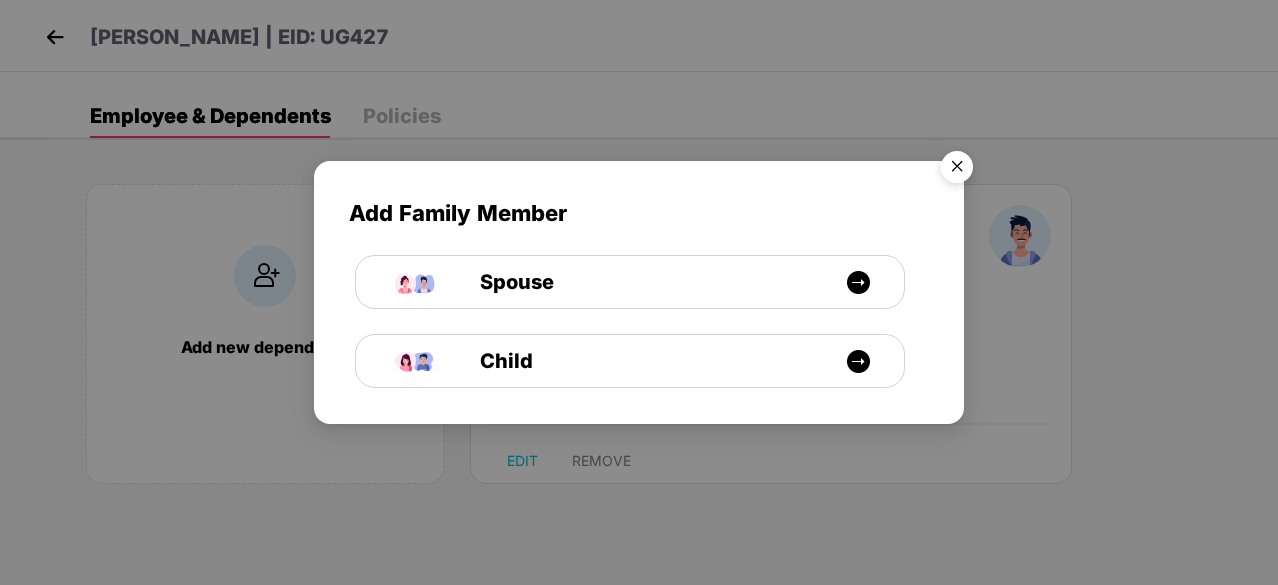 click at bounding box center (957, 170) 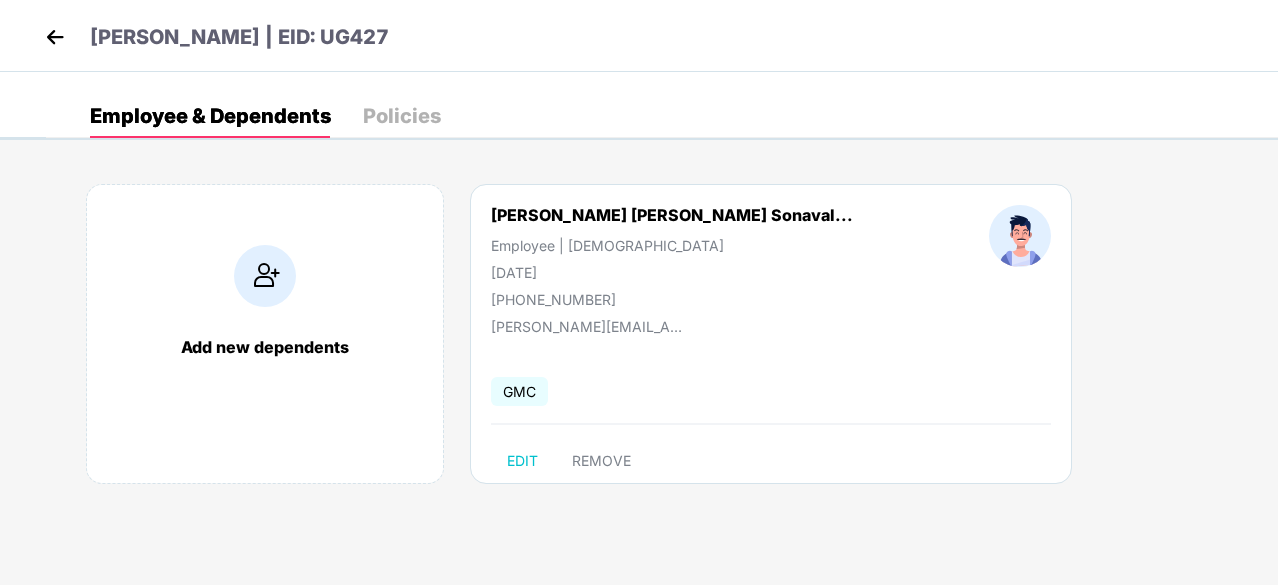 click at bounding box center (55, 37) 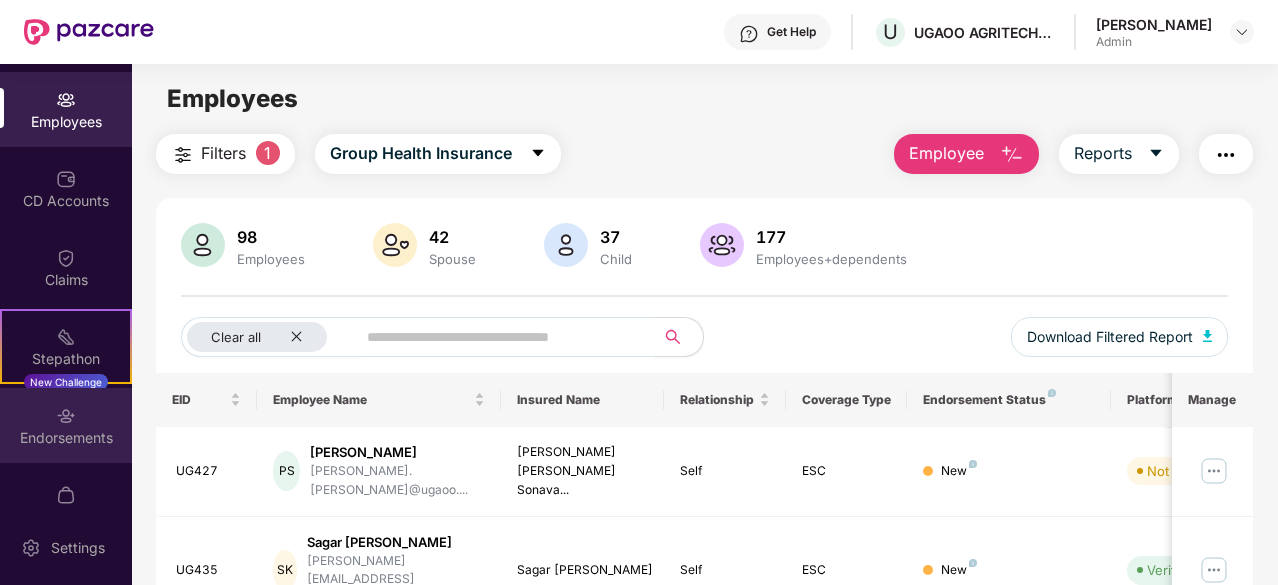 scroll, scrollTop: 155, scrollLeft: 0, axis: vertical 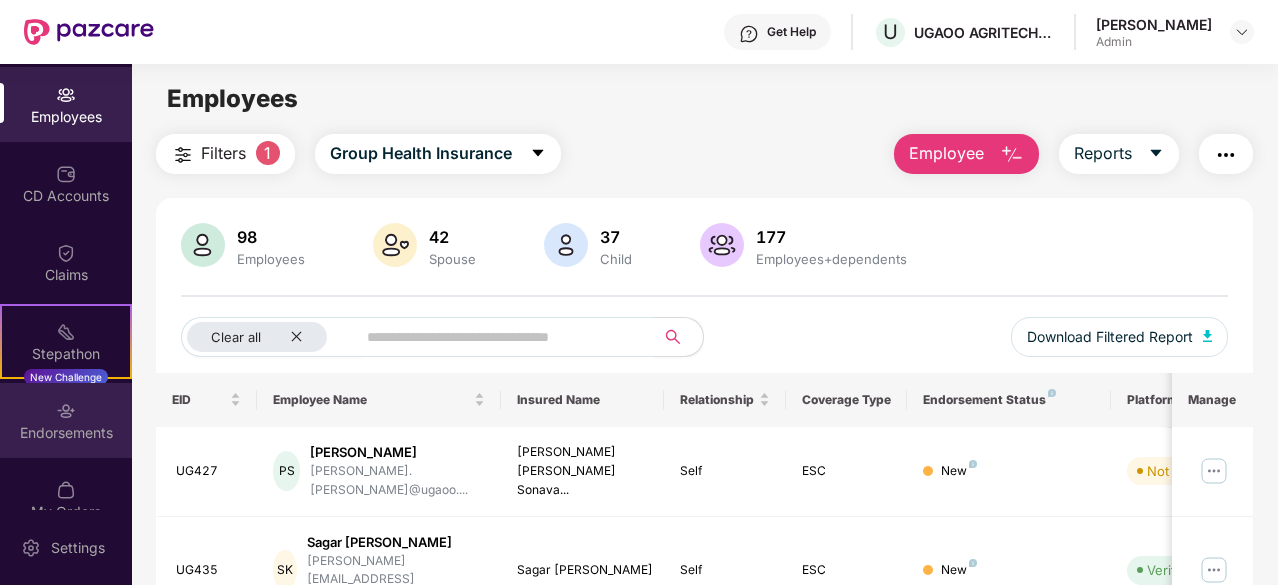 click on "Endorsements" at bounding box center [66, 420] 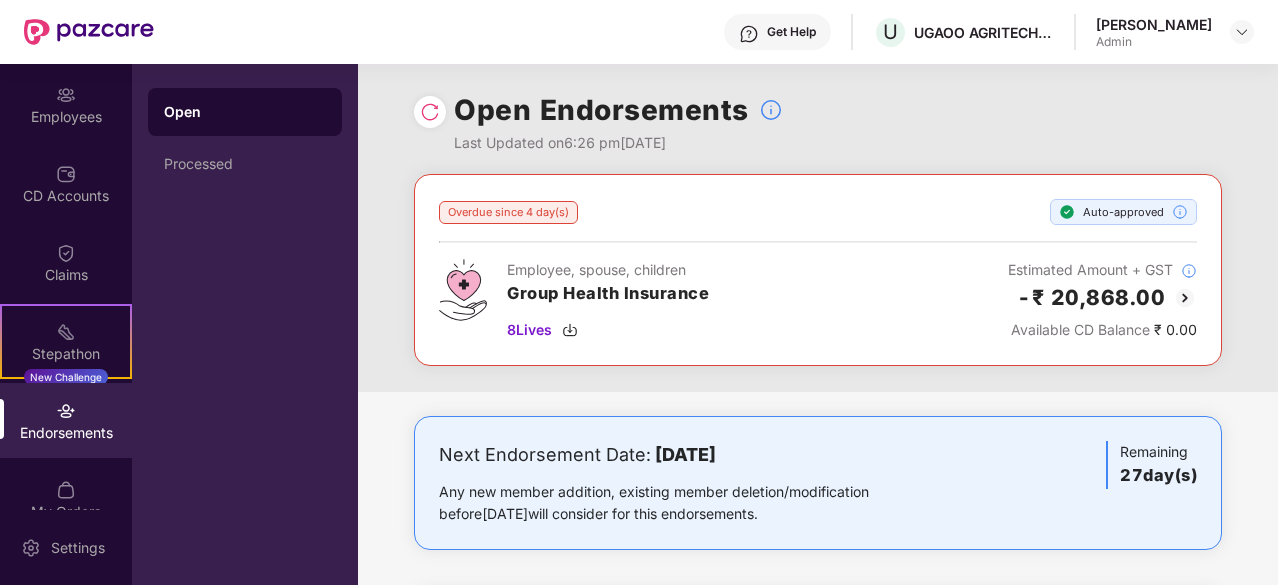 click at bounding box center (1185, 298) 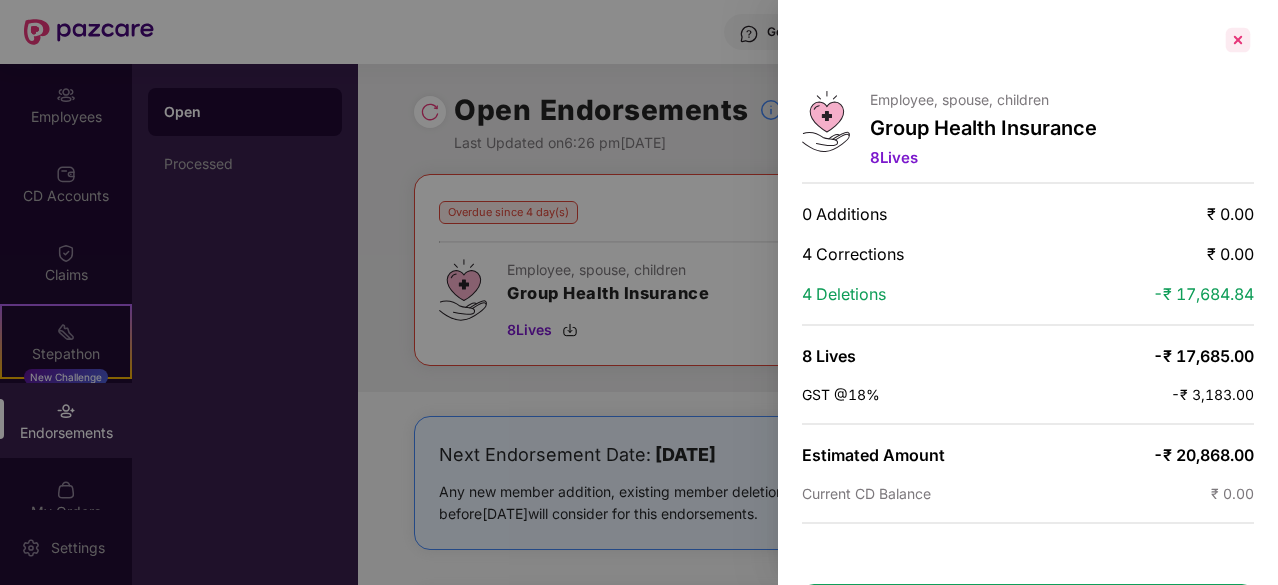 click at bounding box center (1238, 40) 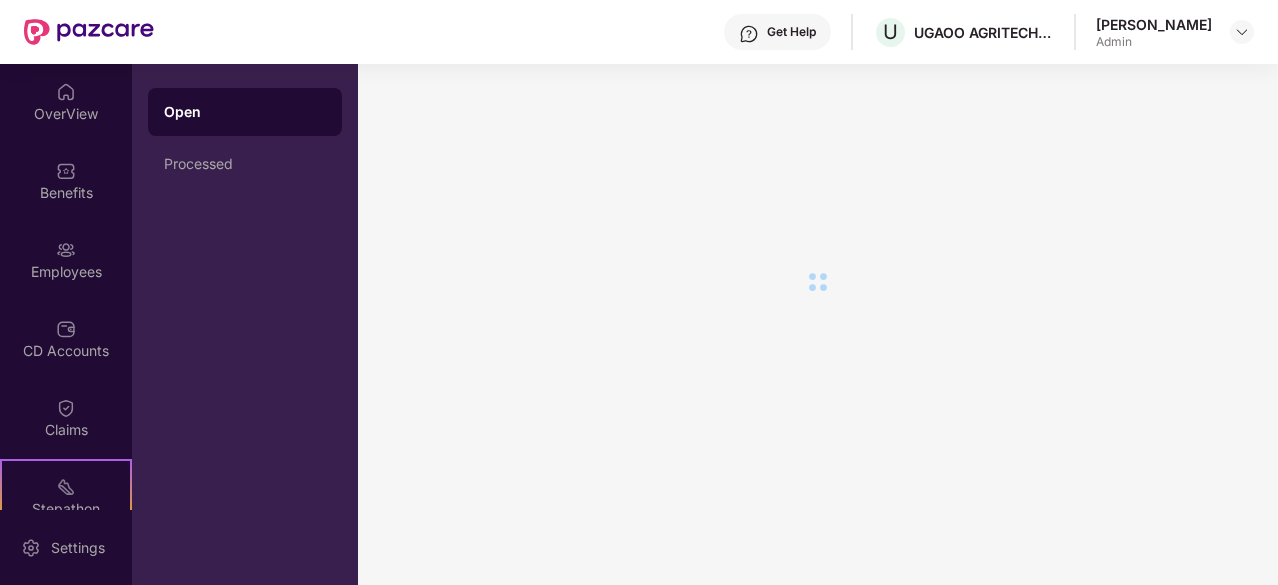 scroll, scrollTop: 0, scrollLeft: 0, axis: both 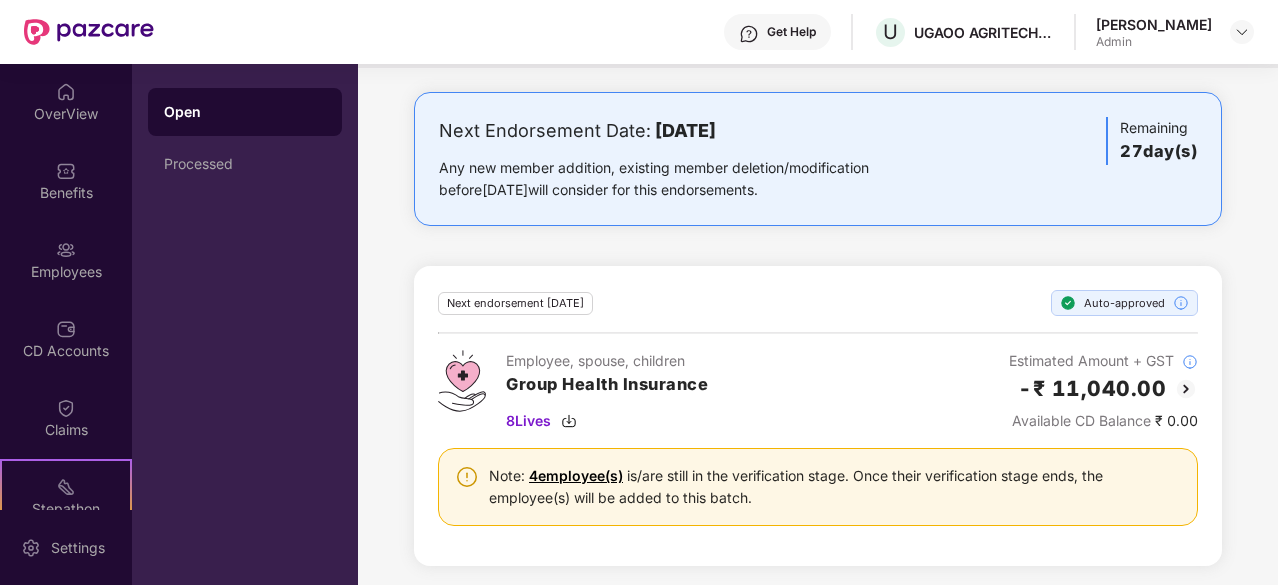 click at bounding box center (1186, 389) 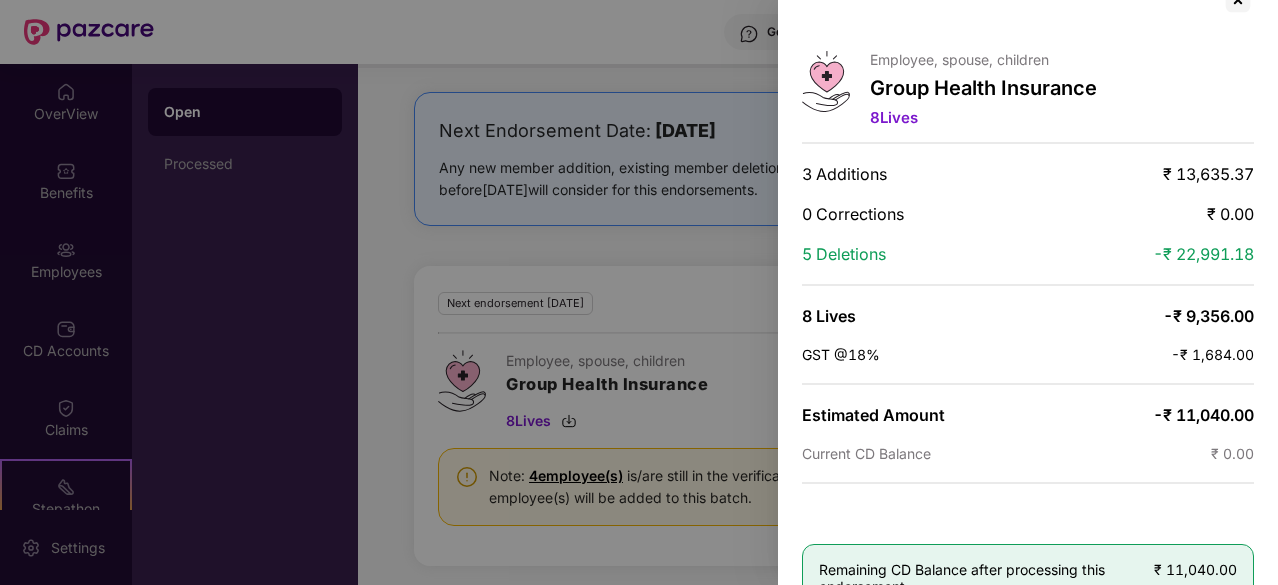 scroll, scrollTop: 39, scrollLeft: 0, axis: vertical 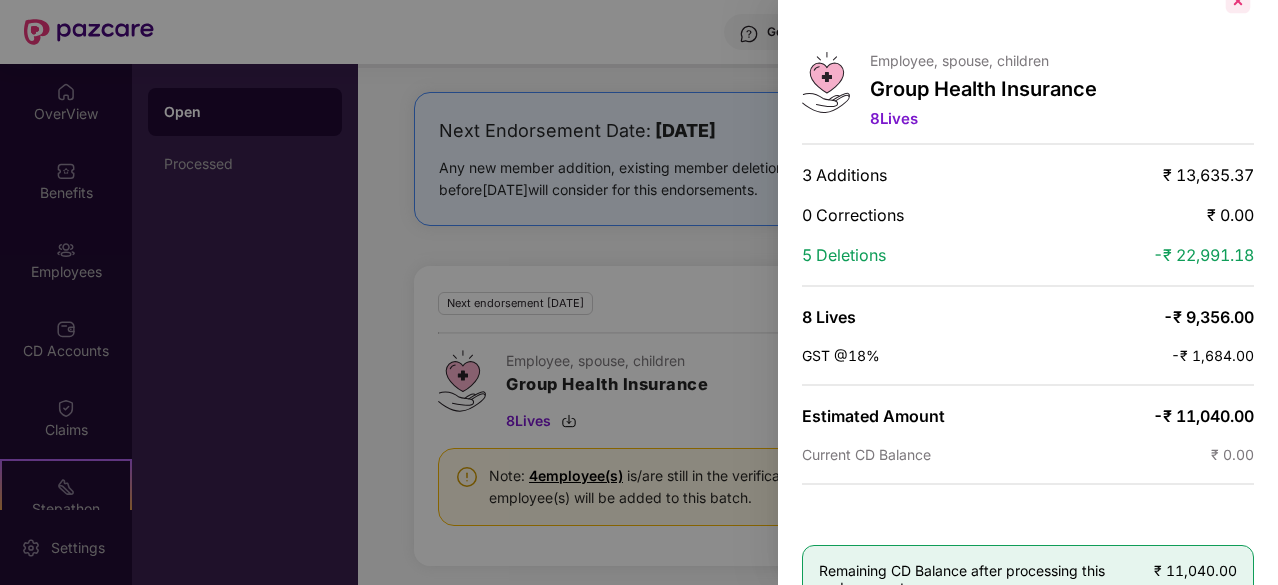 click at bounding box center [1238, 1] 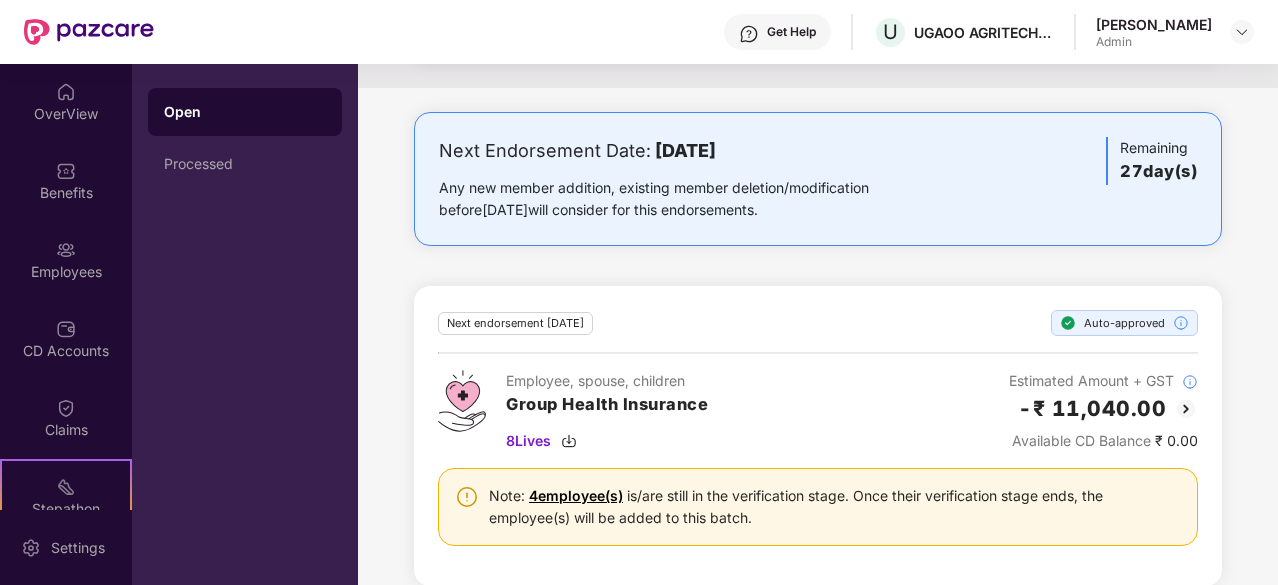 scroll, scrollTop: 306, scrollLeft: 0, axis: vertical 